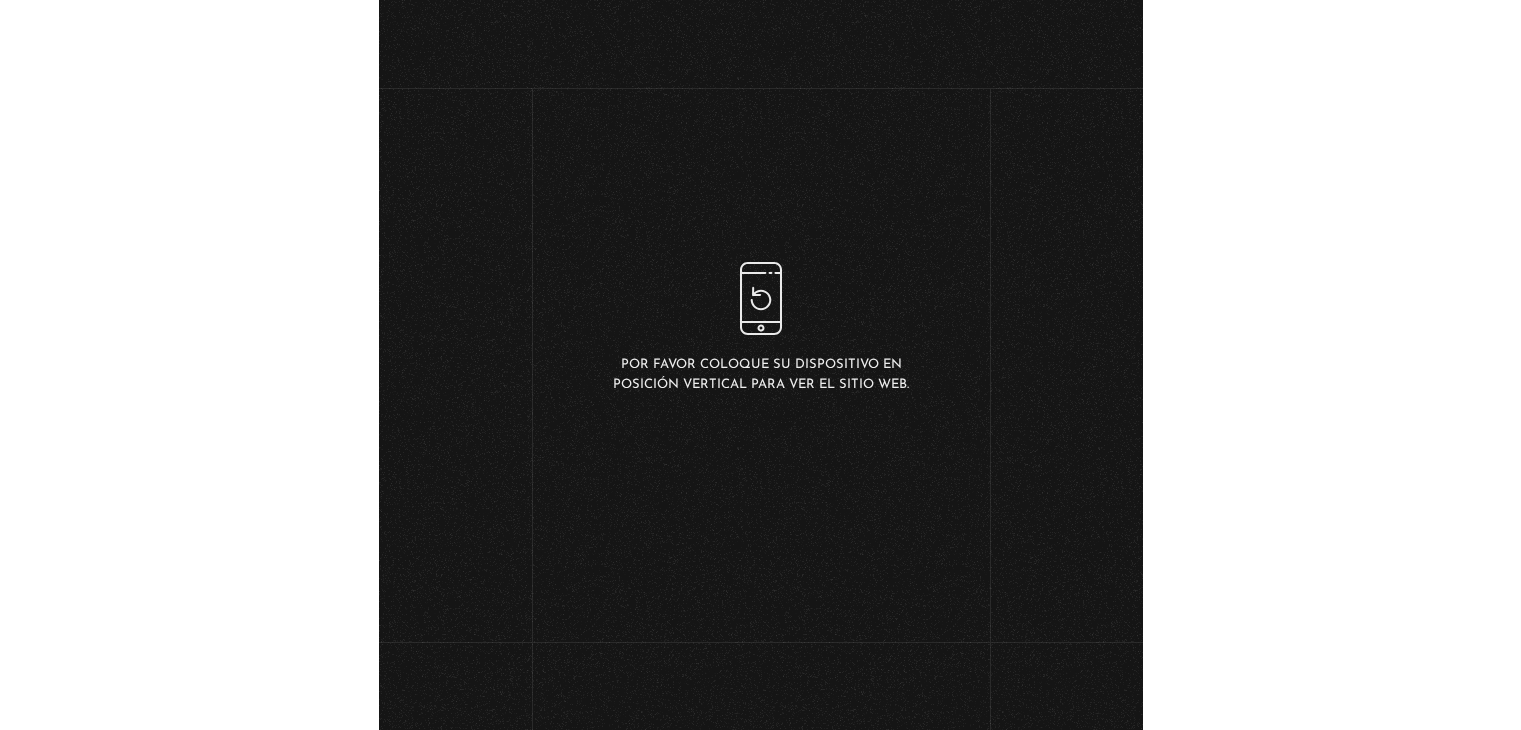 scroll, scrollTop: 0, scrollLeft: 0, axis: both 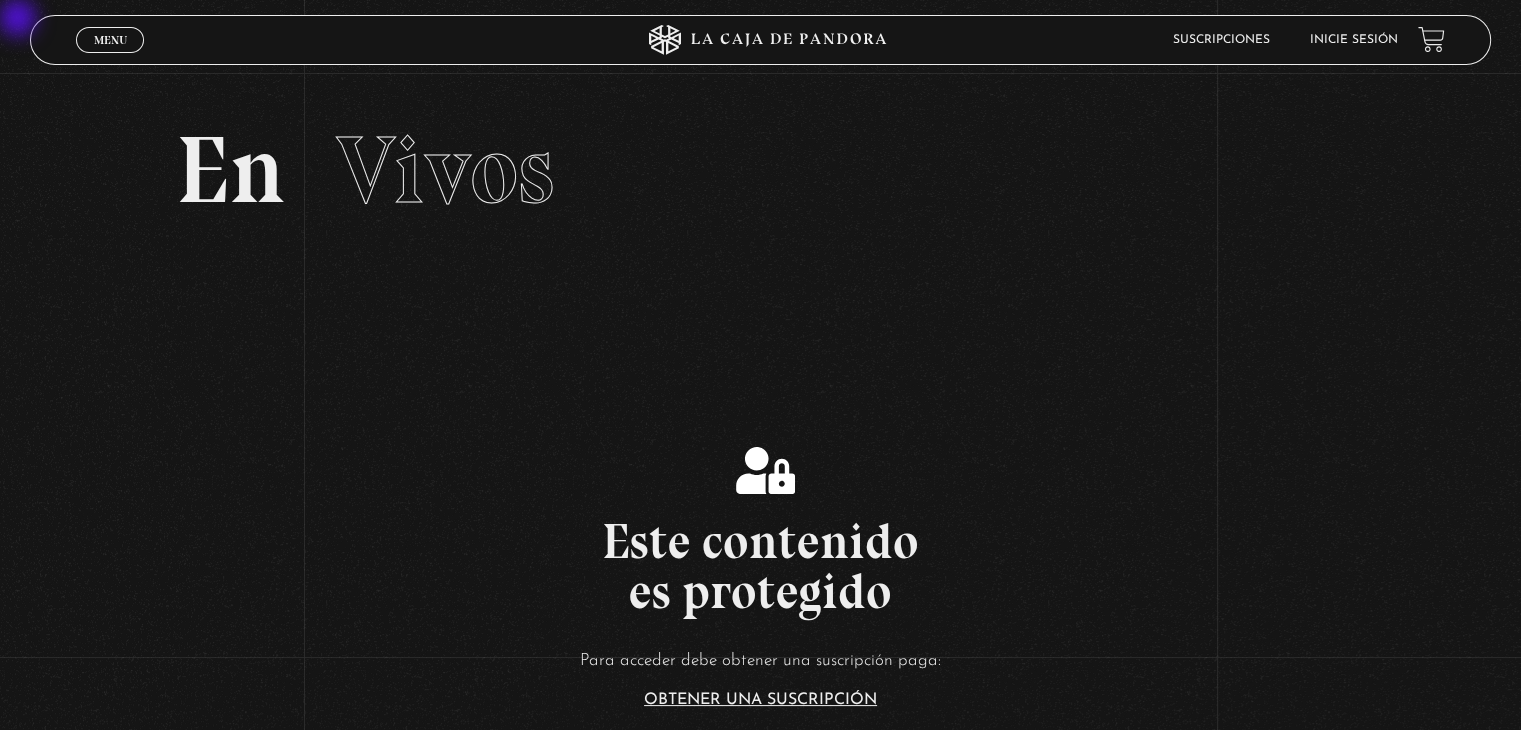 click on "Inicie sesión" at bounding box center [1354, 40] 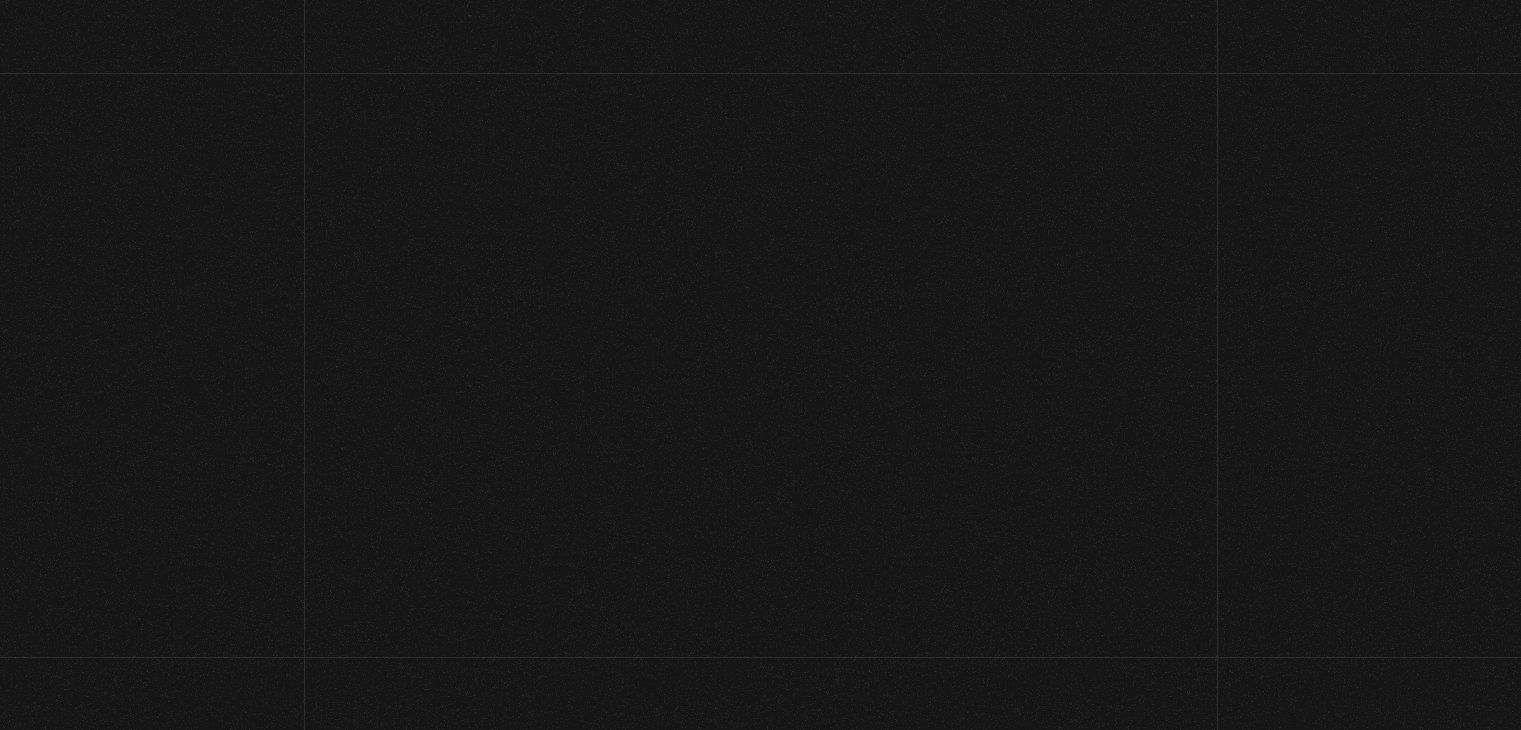 scroll, scrollTop: 0, scrollLeft: 0, axis: both 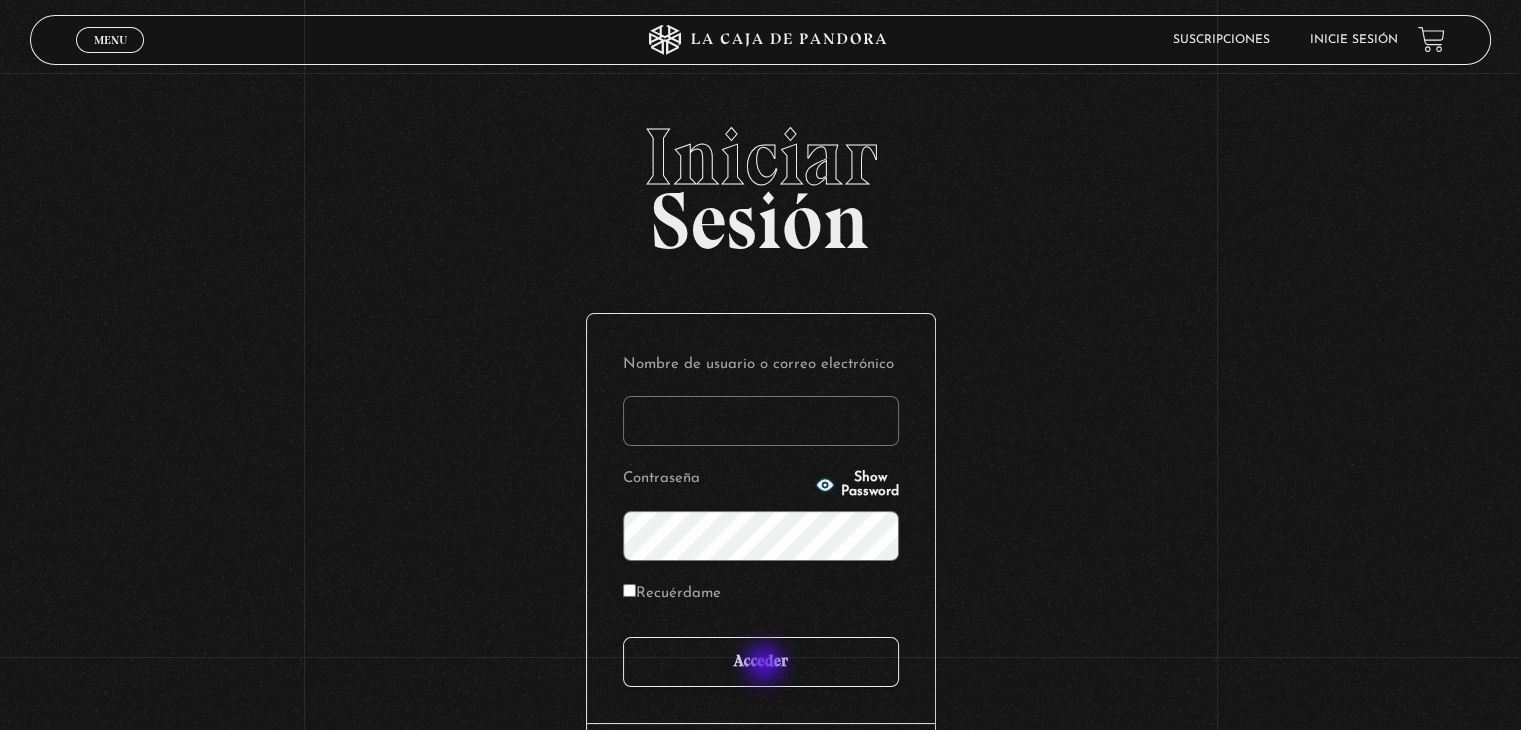 type on "anamariasalas18@gmail.com" 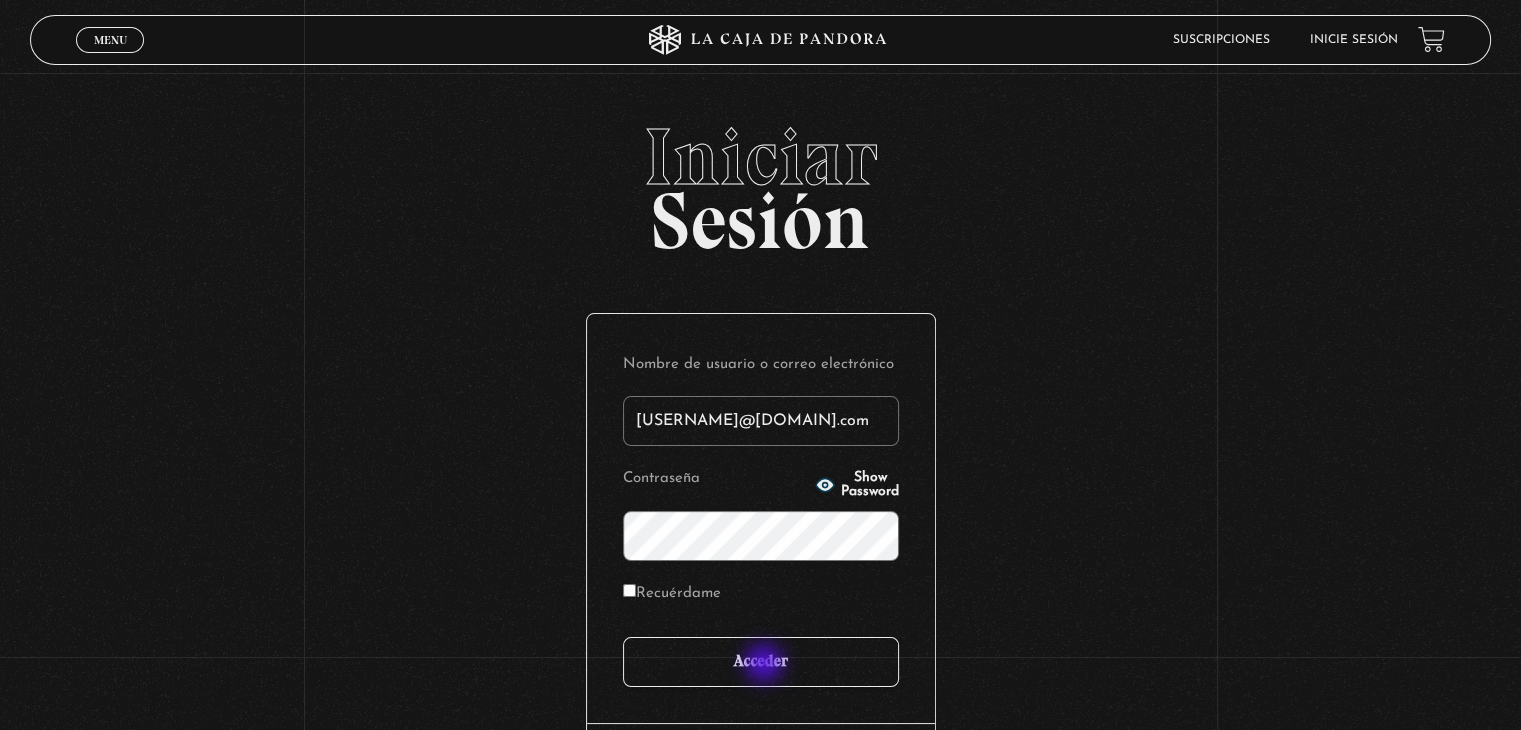 click on "Acceder" at bounding box center (761, 662) 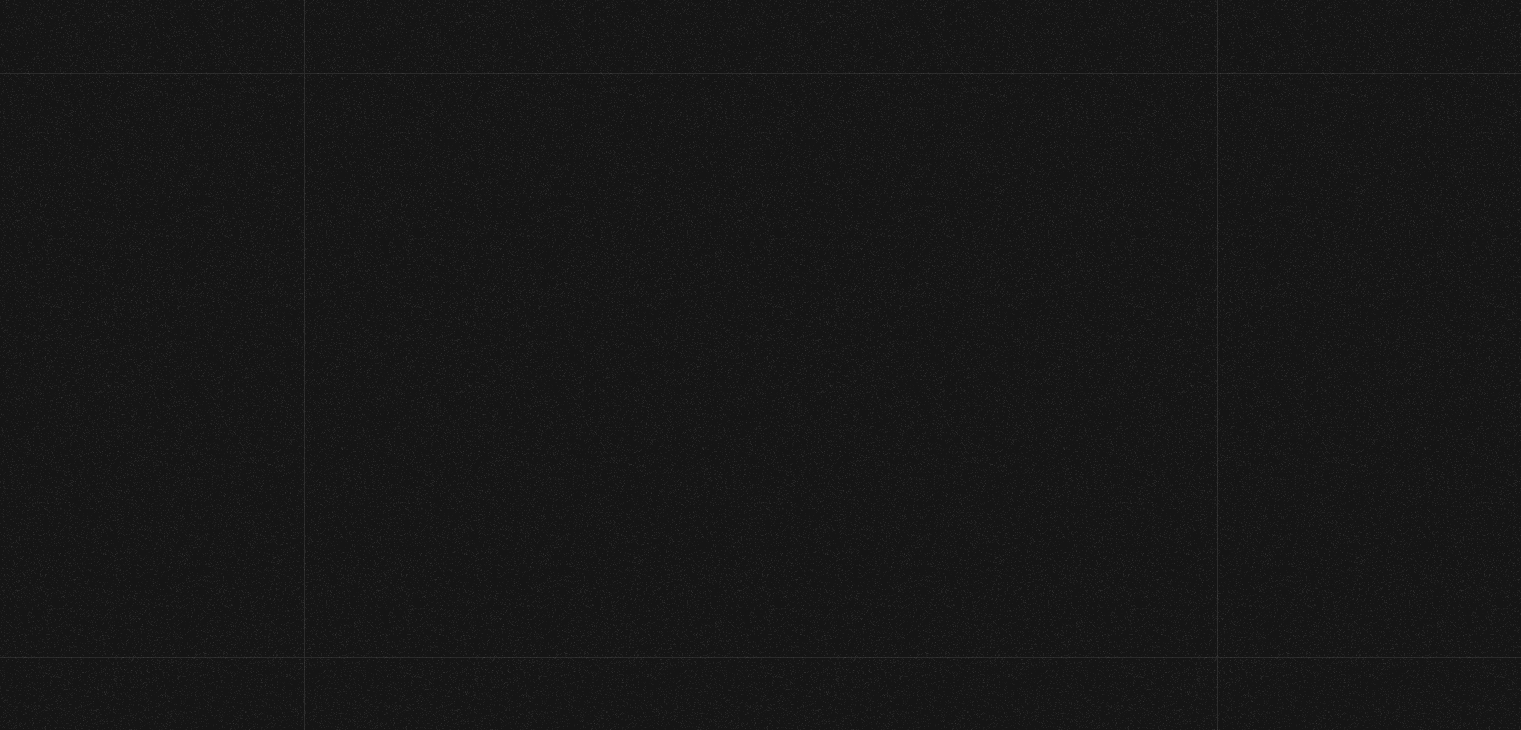 scroll, scrollTop: 0, scrollLeft: 0, axis: both 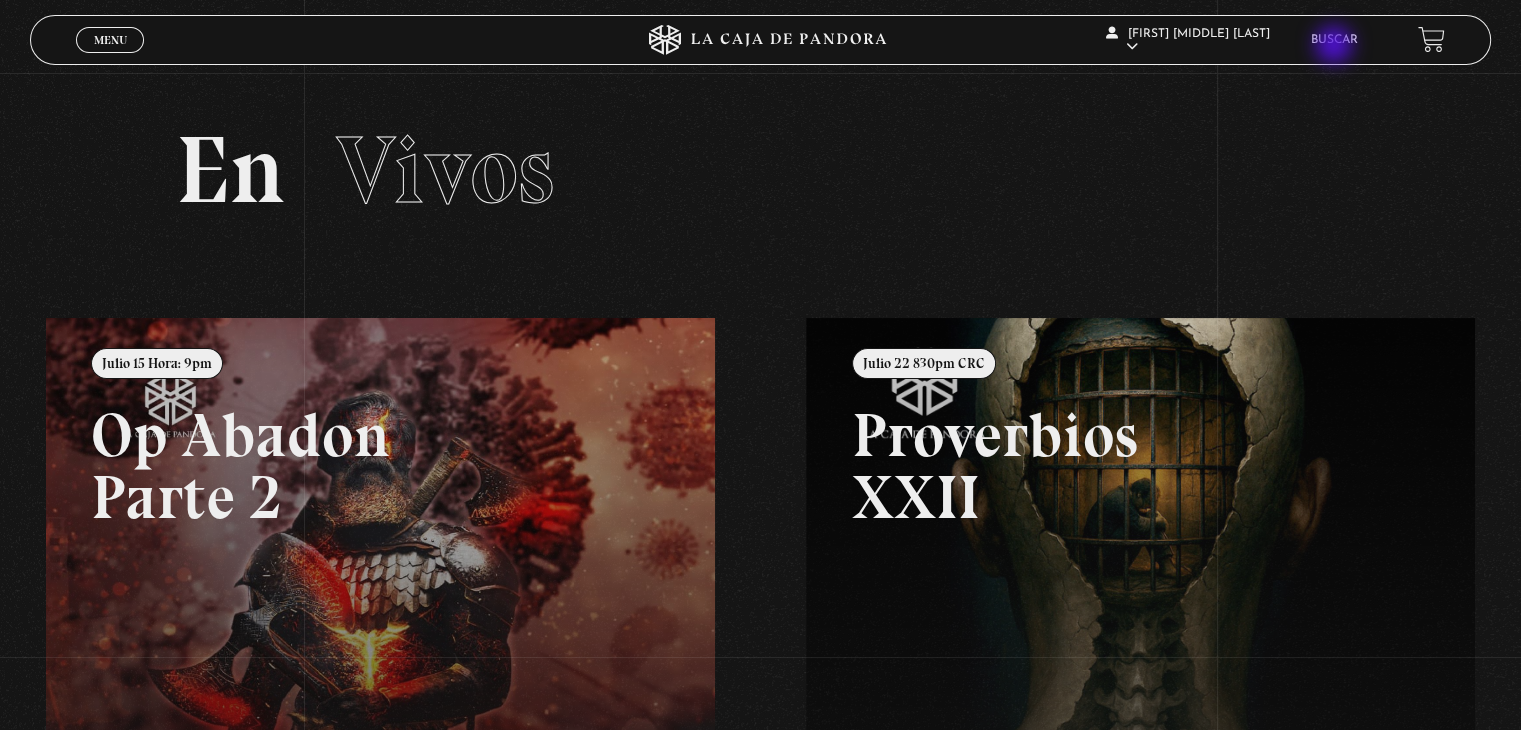 click on "Buscar" at bounding box center [1334, 39] 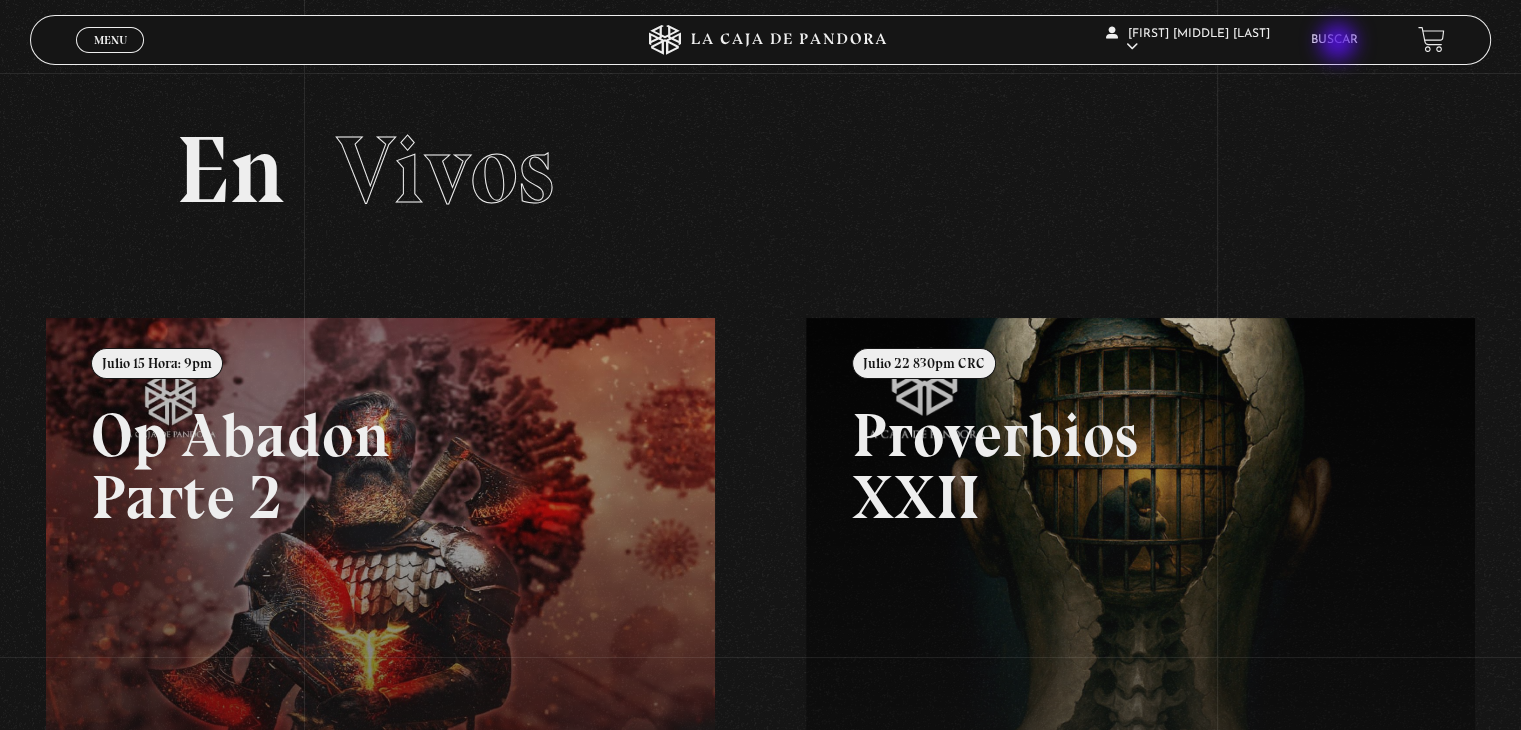 click on "Buscar" at bounding box center [1334, 40] 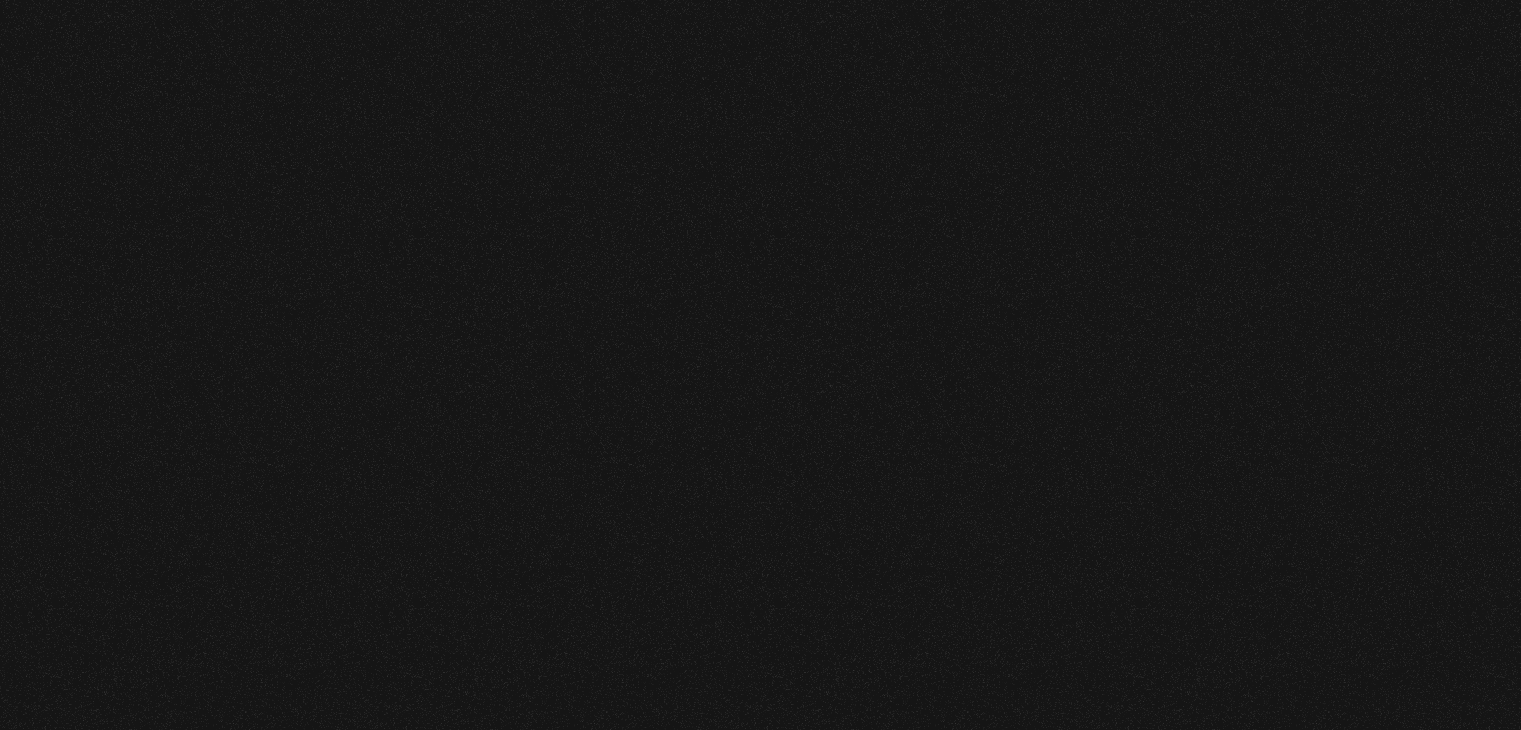 scroll, scrollTop: 0, scrollLeft: 0, axis: both 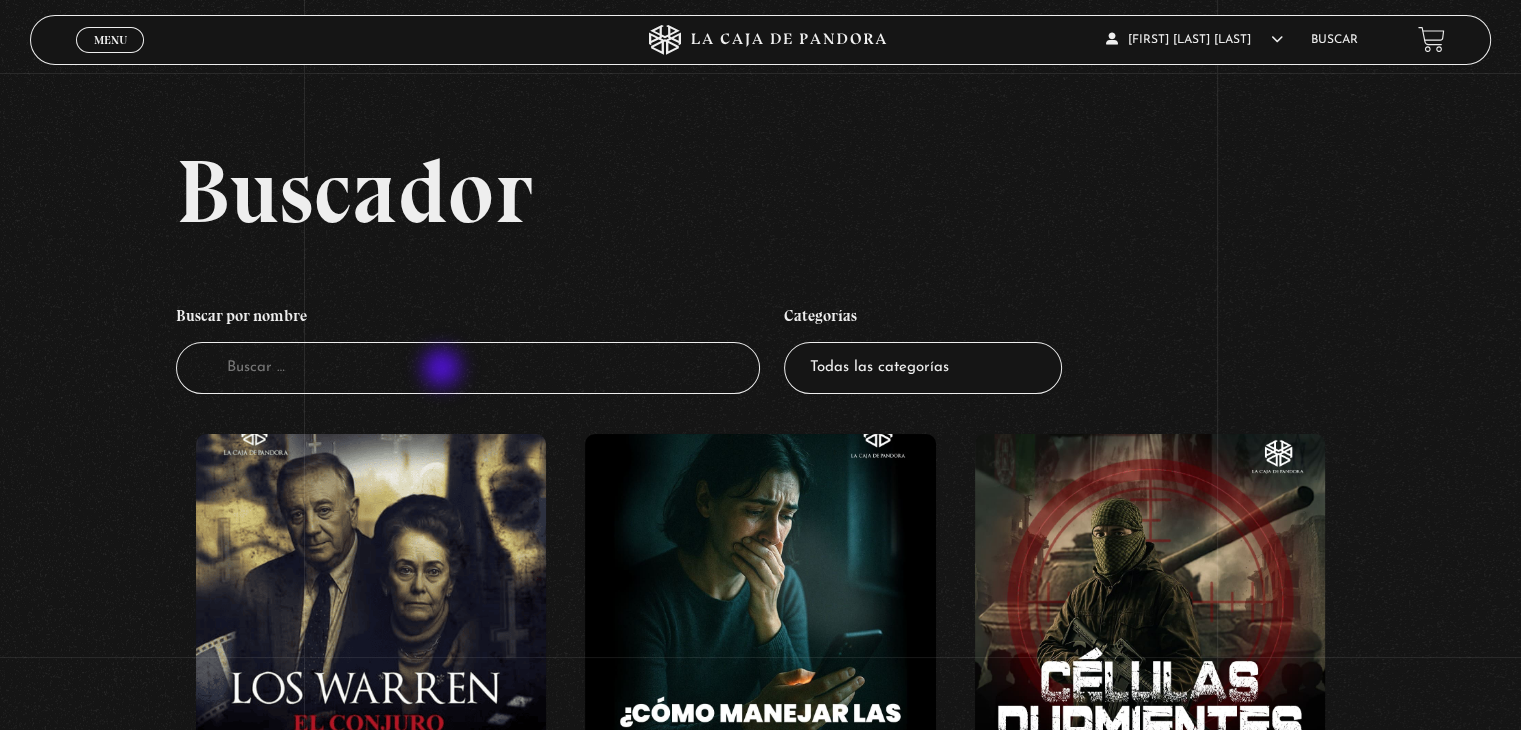 click on "Buscador" at bounding box center (468, 368) 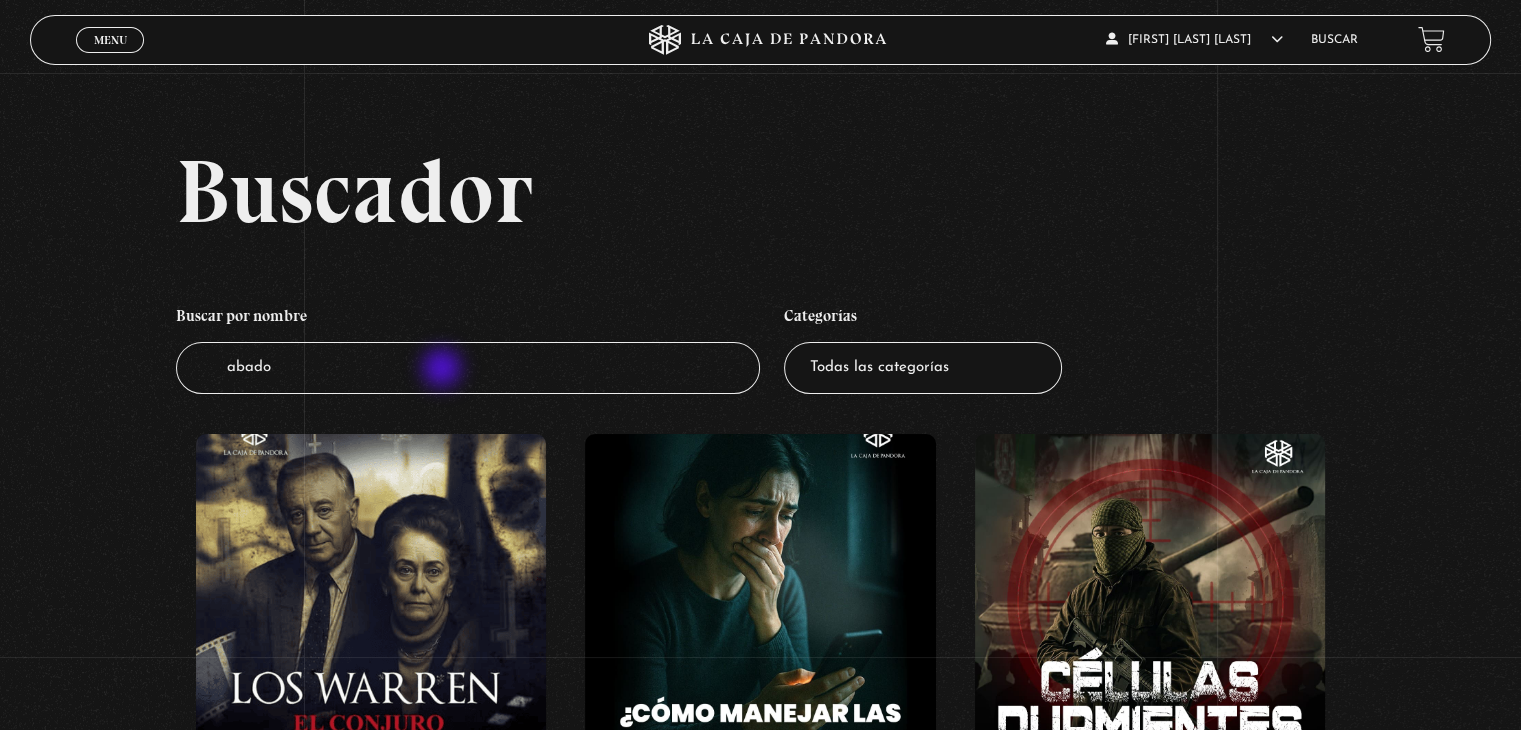 type on "abadon" 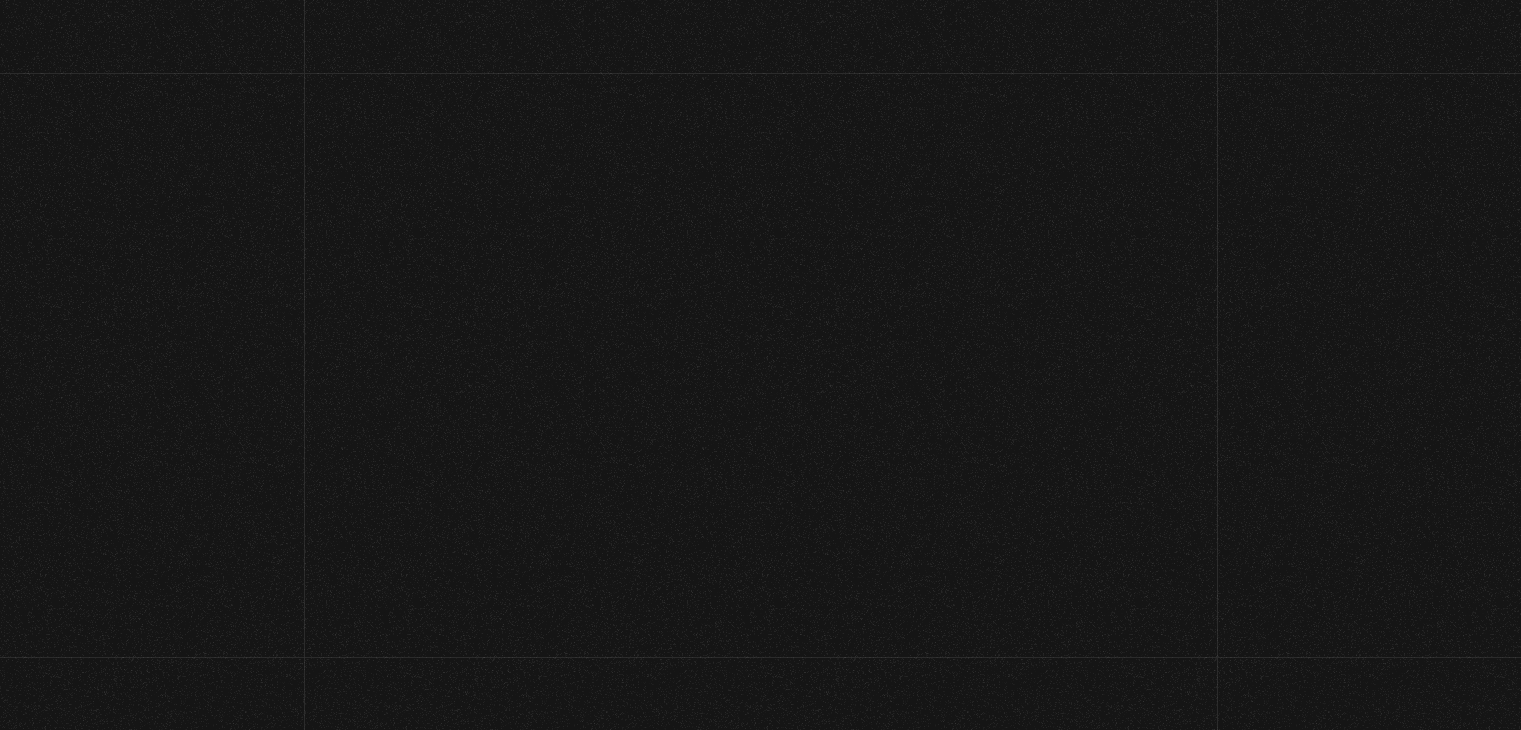 scroll, scrollTop: 0, scrollLeft: 0, axis: both 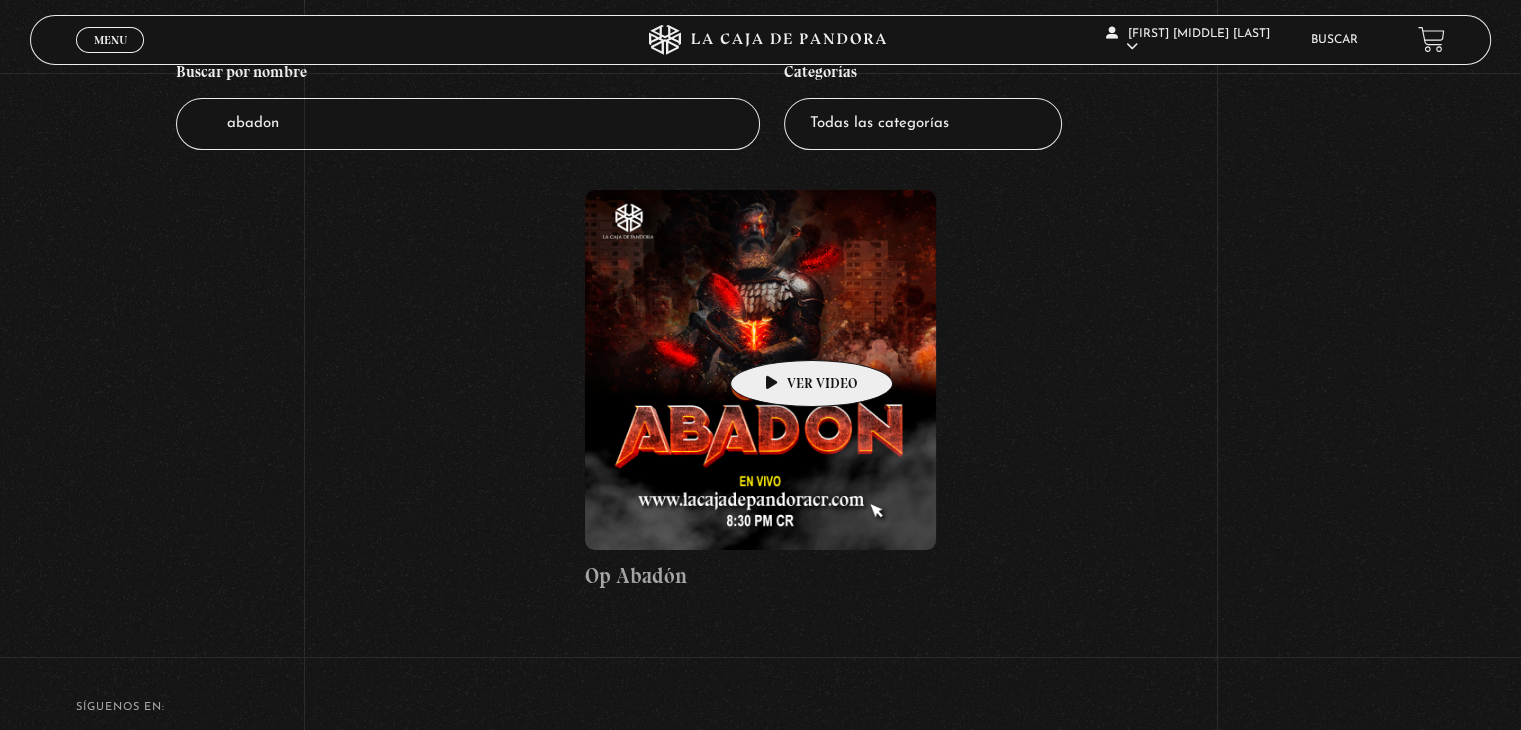 click at bounding box center (760, 370) 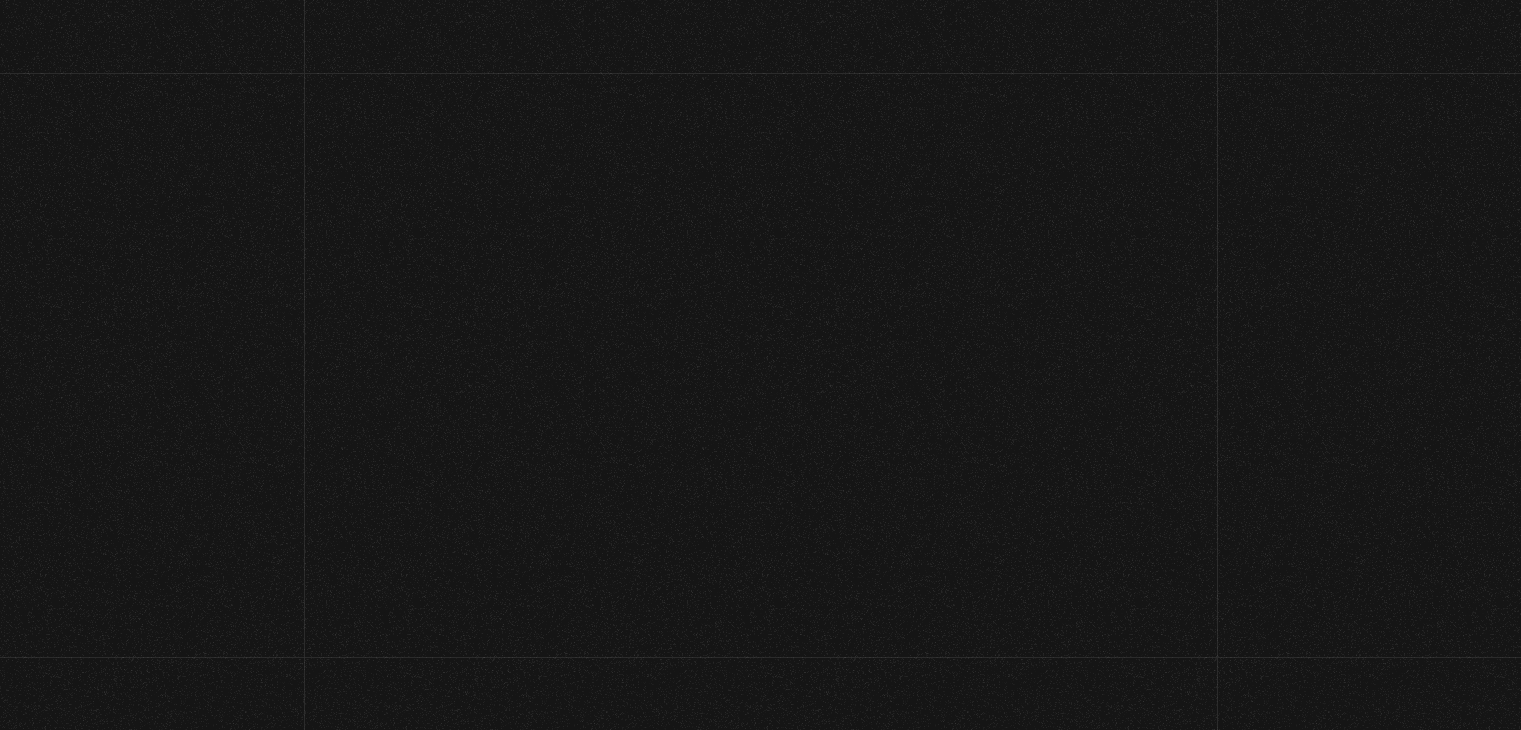 scroll, scrollTop: 0, scrollLeft: 0, axis: both 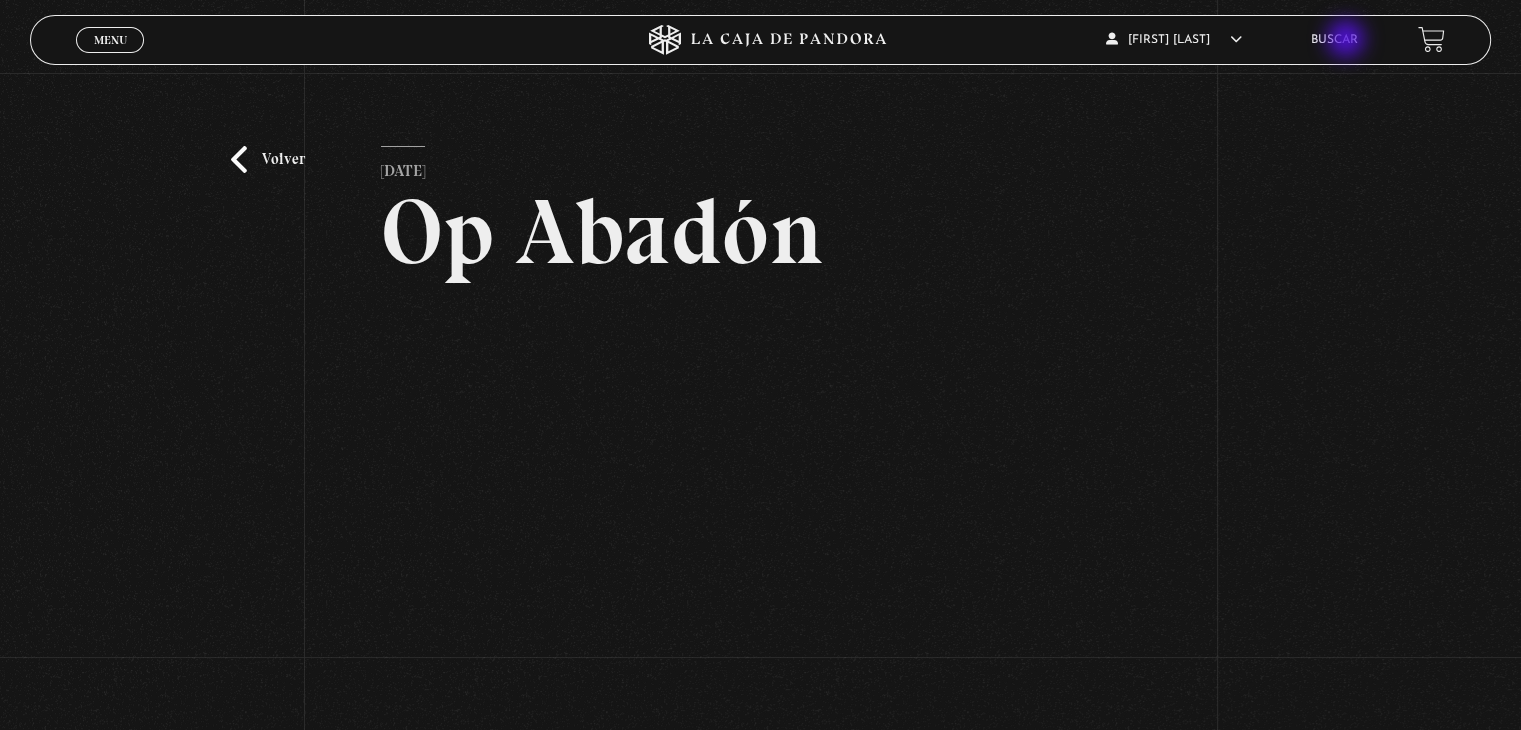 click on "Buscar" at bounding box center [1334, 40] 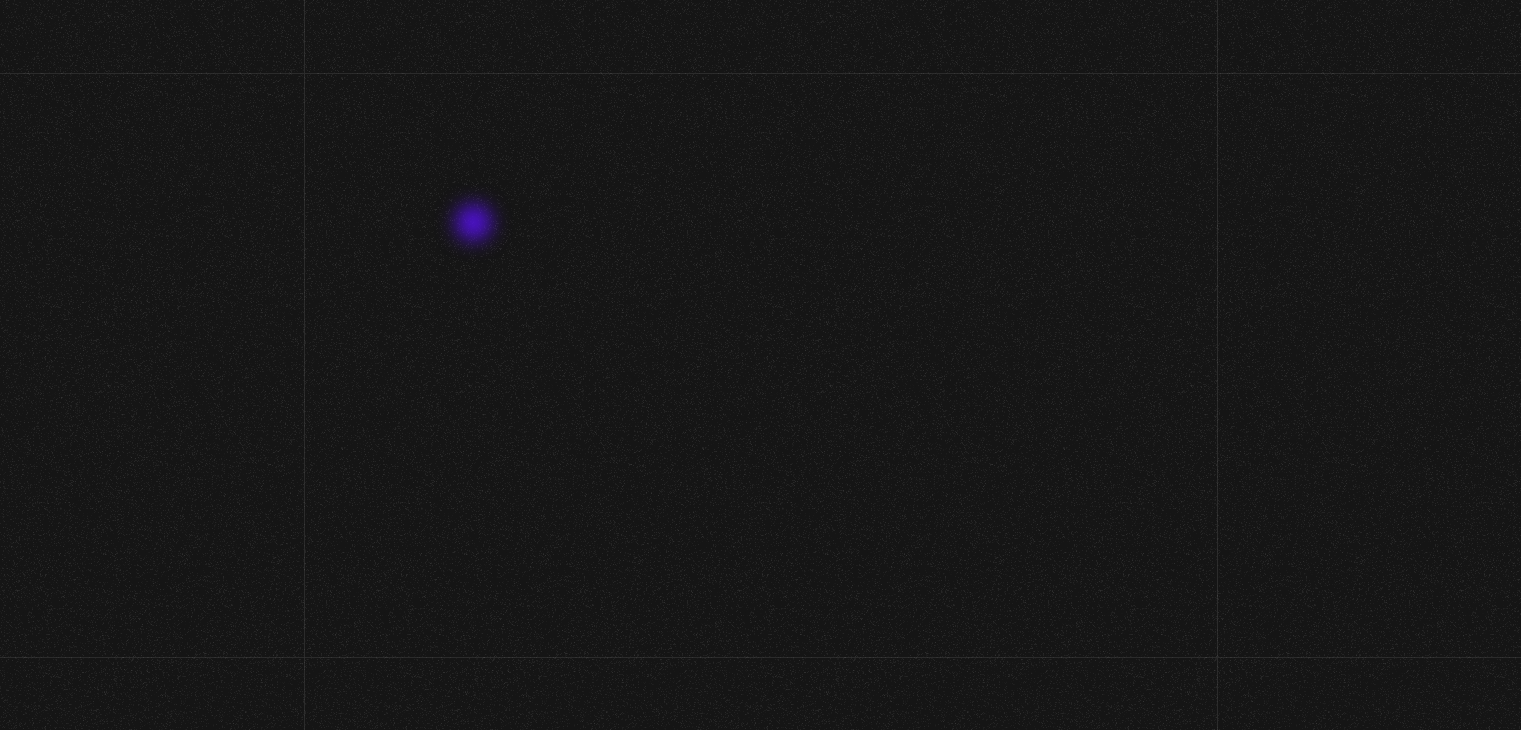scroll, scrollTop: 0, scrollLeft: 0, axis: both 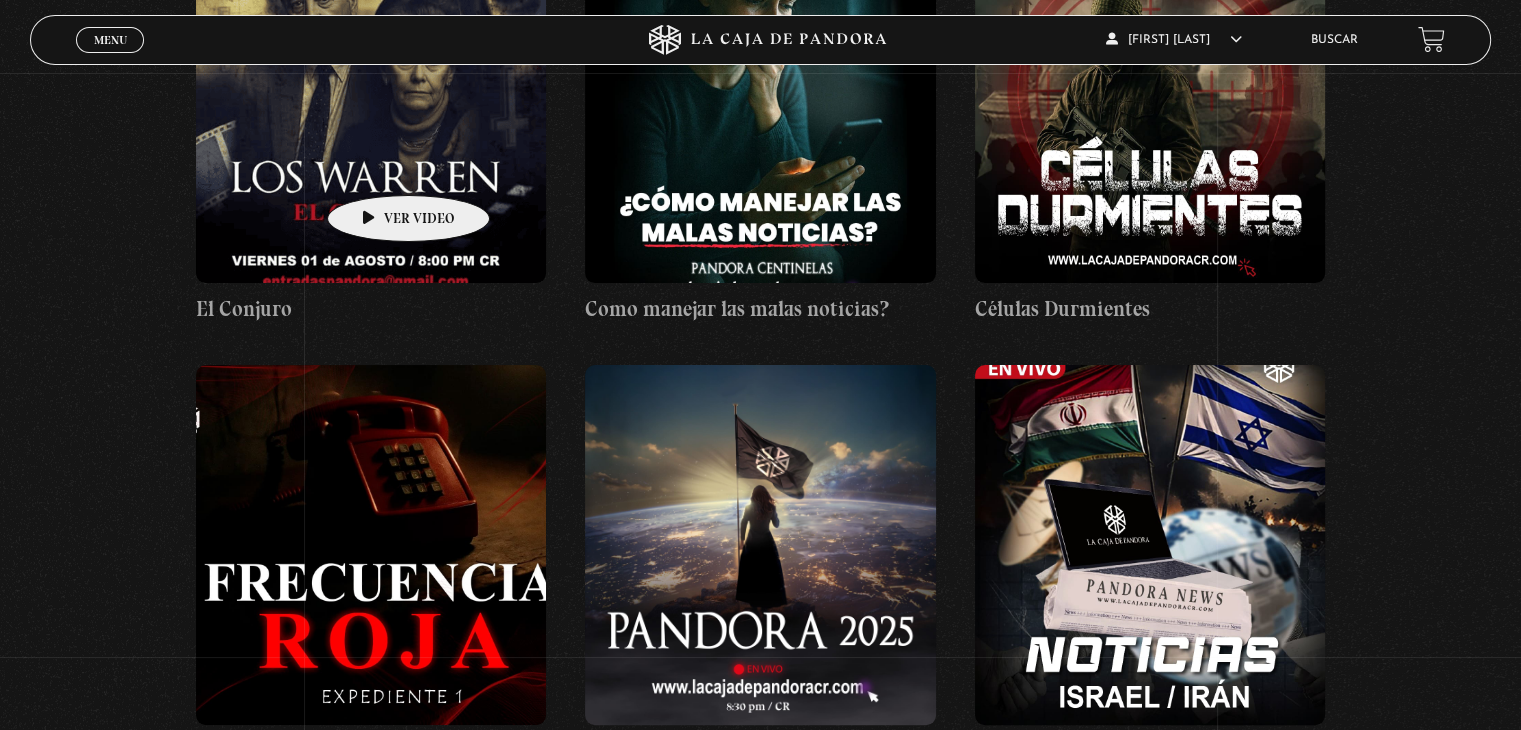 click at bounding box center (371, 103) 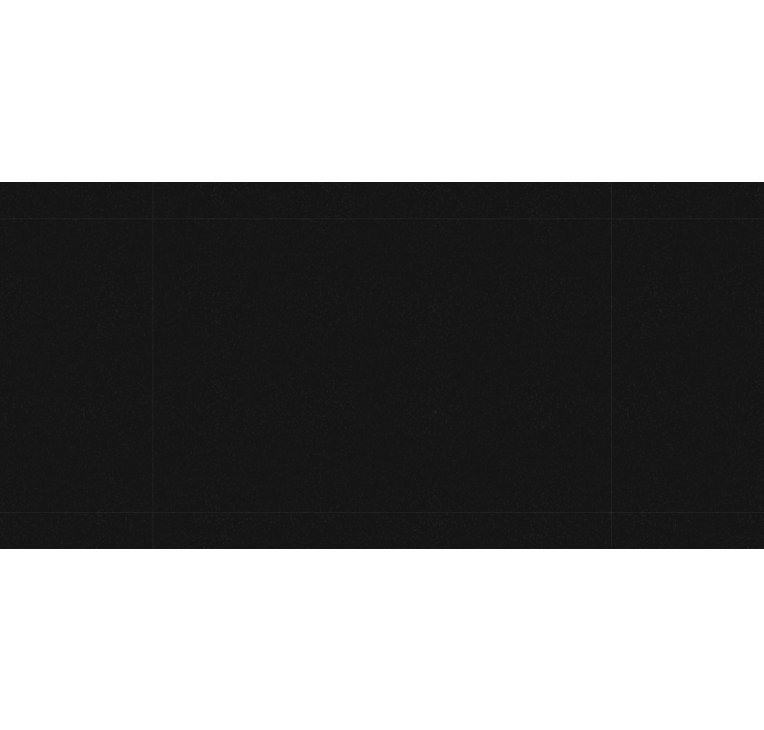 scroll, scrollTop: 0, scrollLeft: 0, axis: both 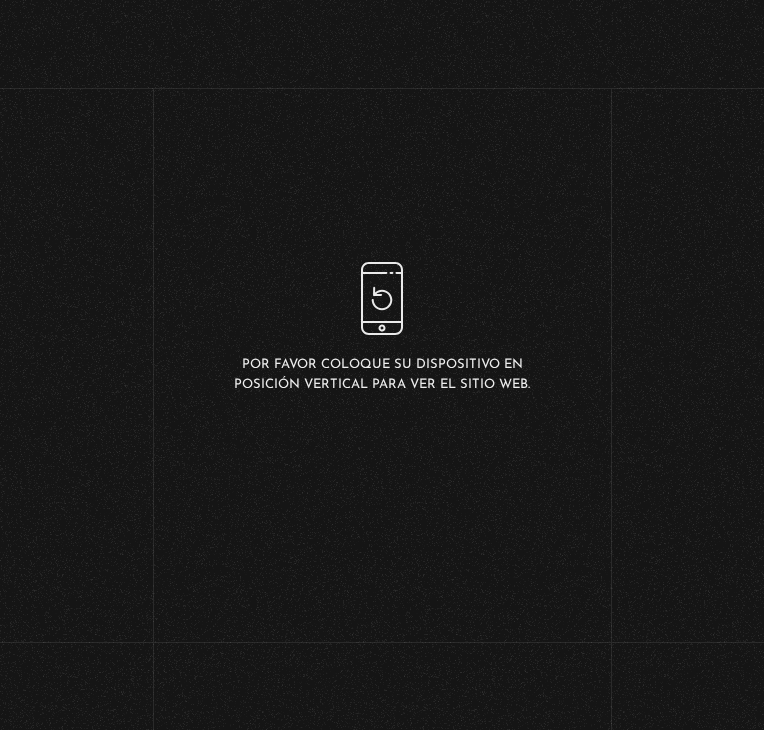click on "Volver
3 agosto, 2025
El Conjuro
WhatsApp Twitter Messenger Email" at bounding box center (382, 402) 